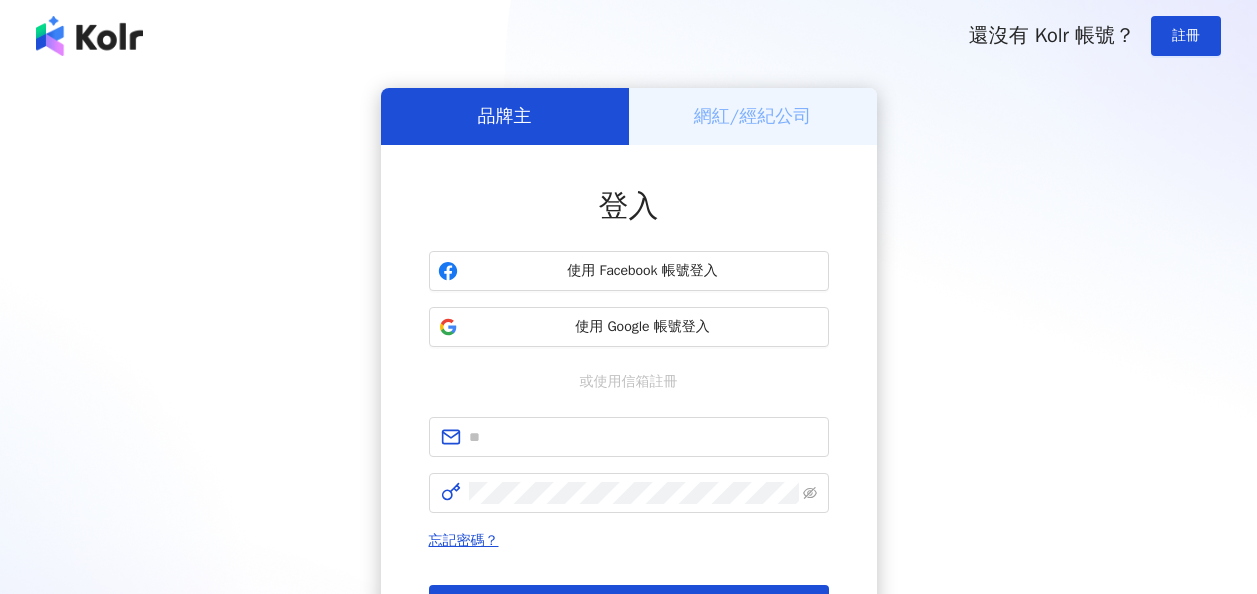scroll, scrollTop: 0, scrollLeft: 0, axis: both 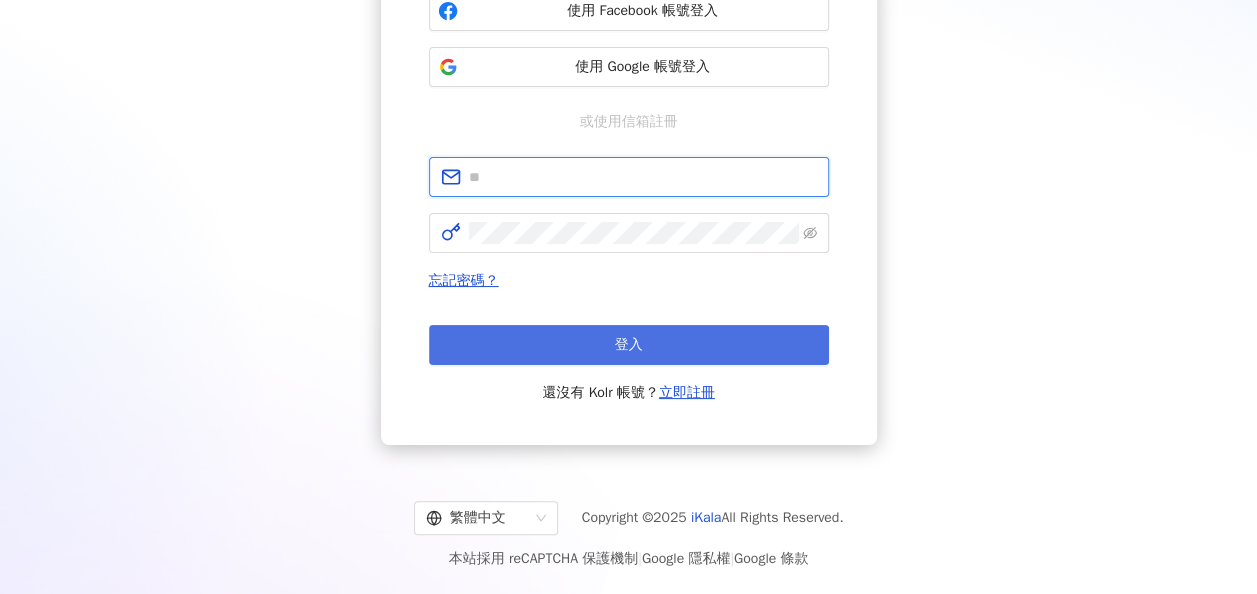 type on "**********" 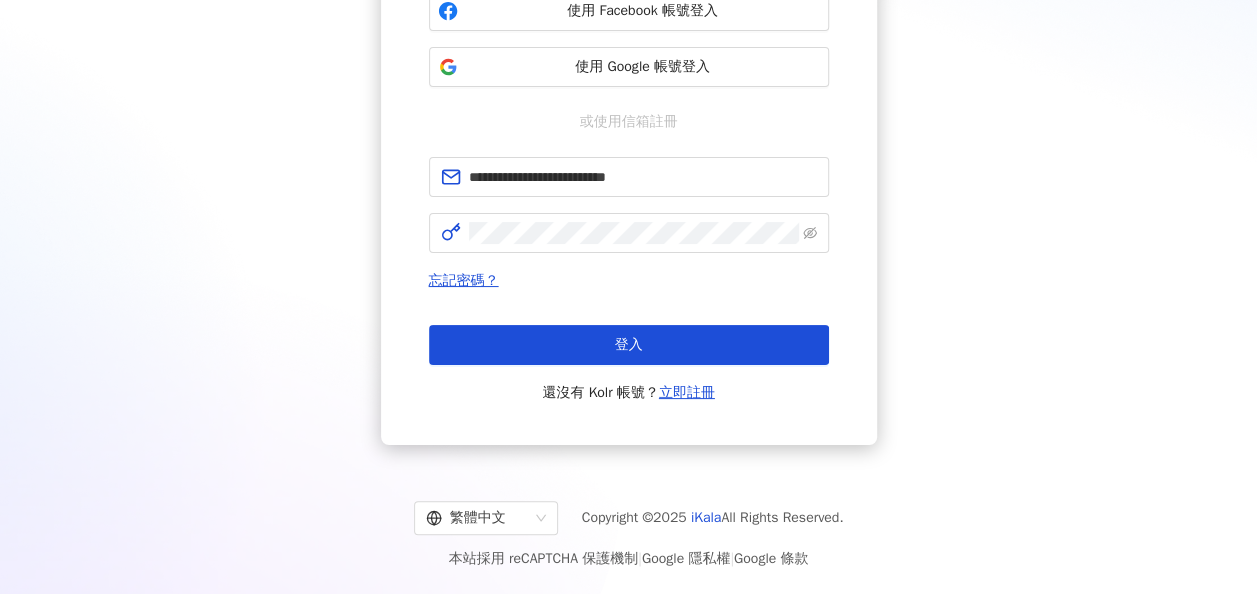click on "登入" at bounding box center [629, 345] 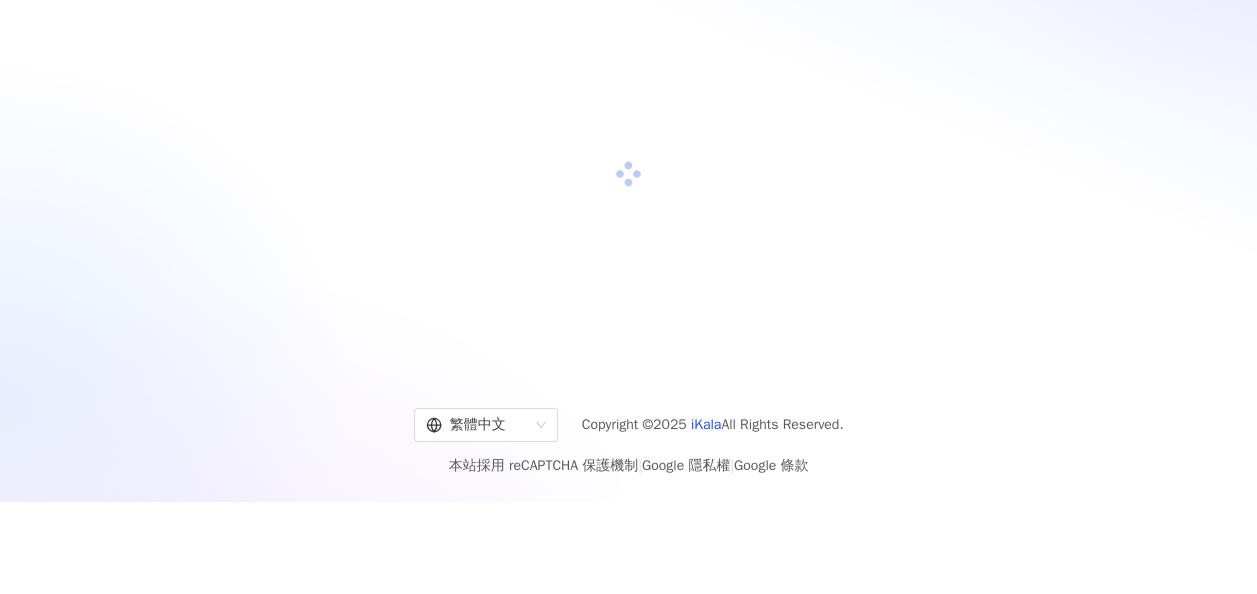 scroll, scrollTop: 3, scrollLeft: 0, axis: vertical 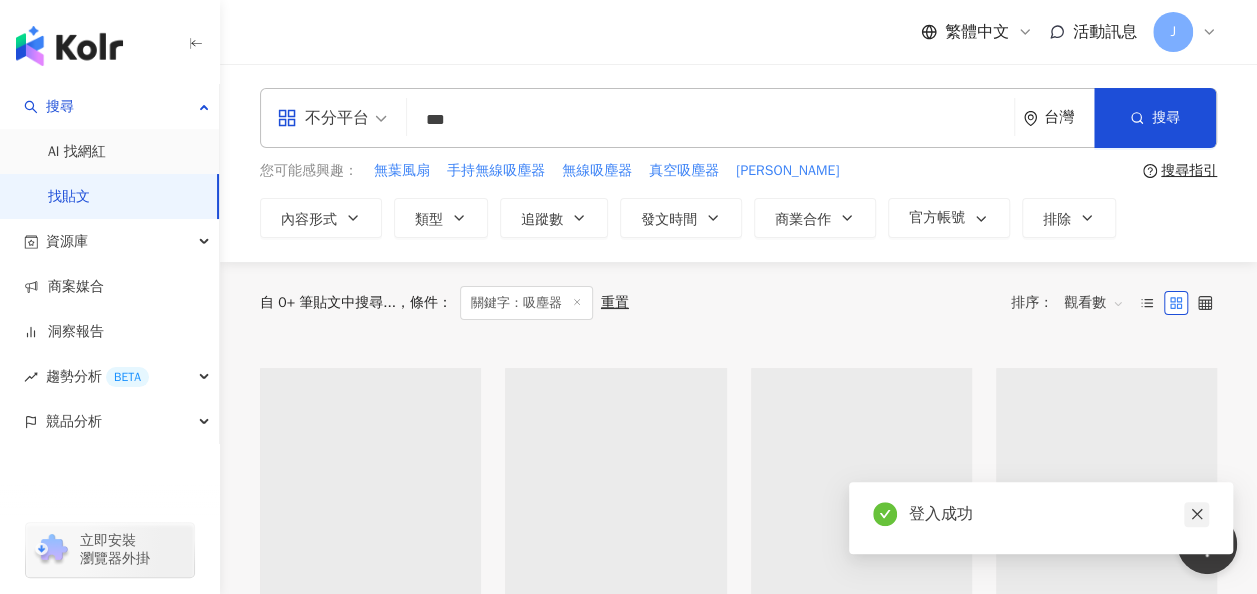 click 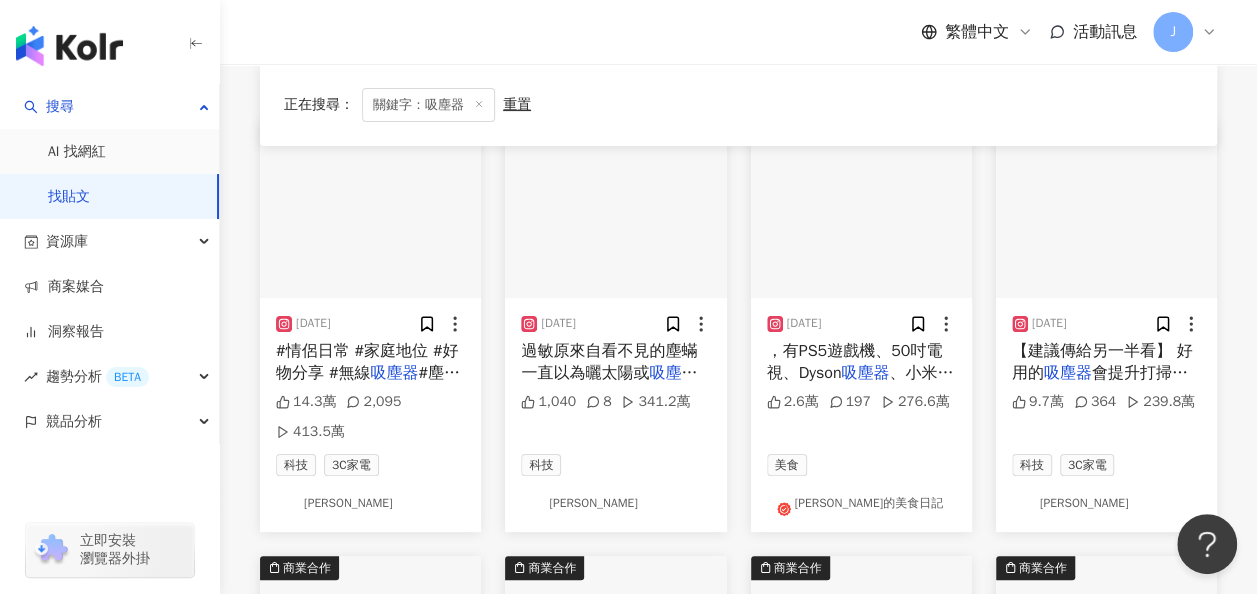 scroll, scrollTop: 200, scrollLeft: 0, axis: vertical 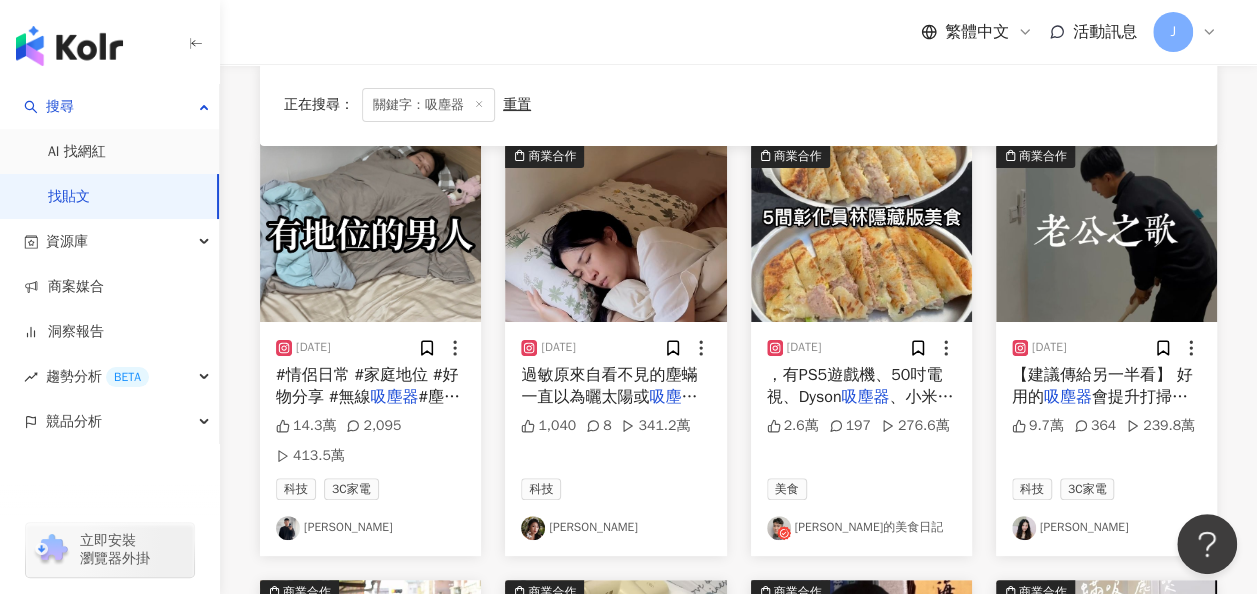click on "過敏原來自看不見的塵蟎
一直以為曬太陽或" at bounding box center (609, 386) 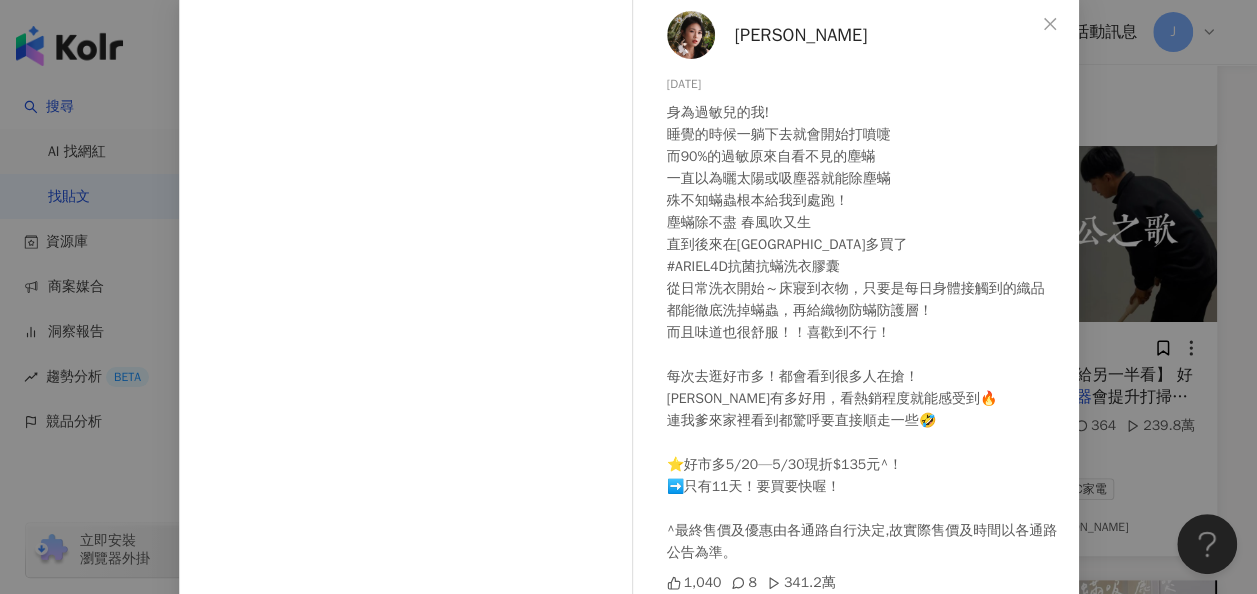 scroll, scrollTop: 100, scrollLeft: 0, axis: vertical 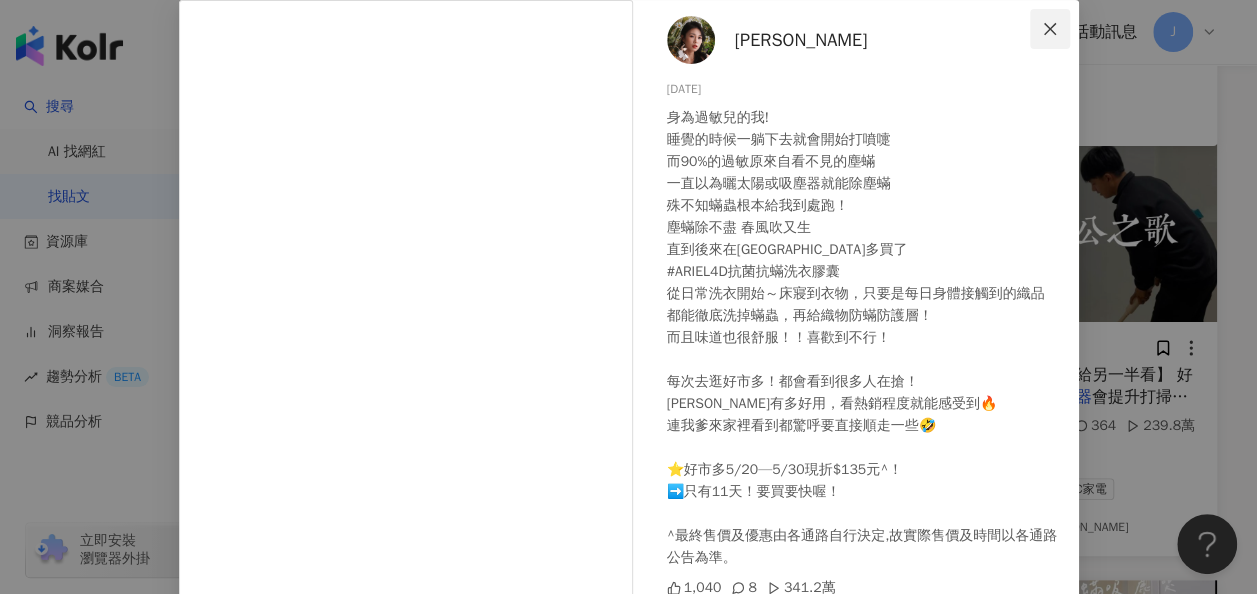 click 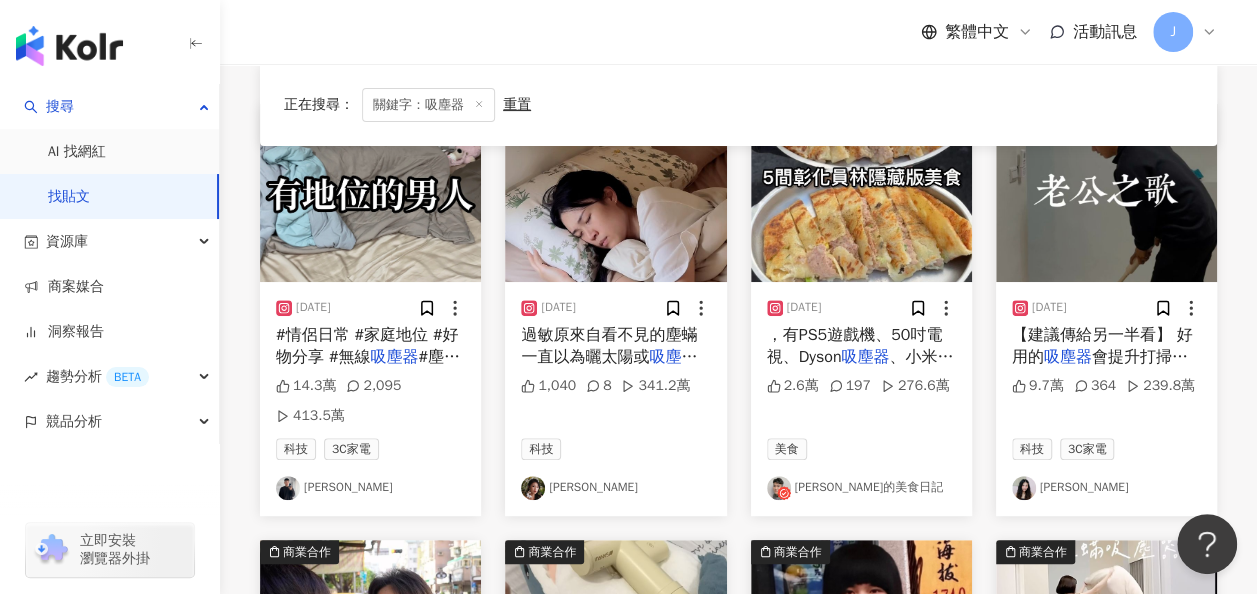 scroll, scrollTop: 200, scrollLeft: 0, axis: vertical 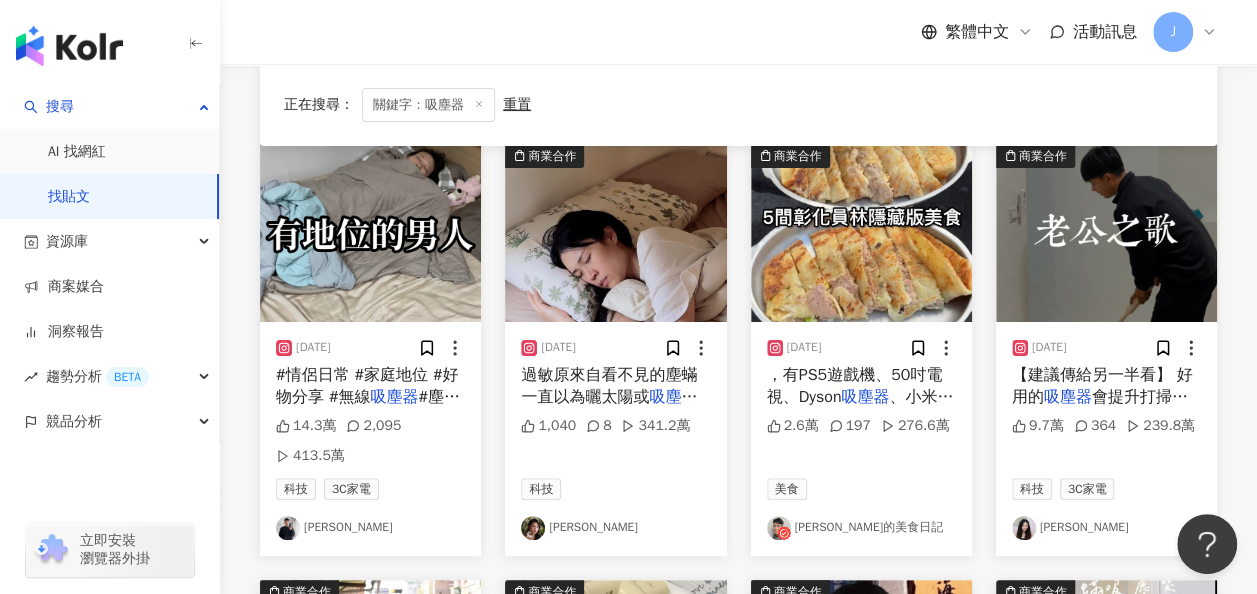 click at bounding box center (370, 233) 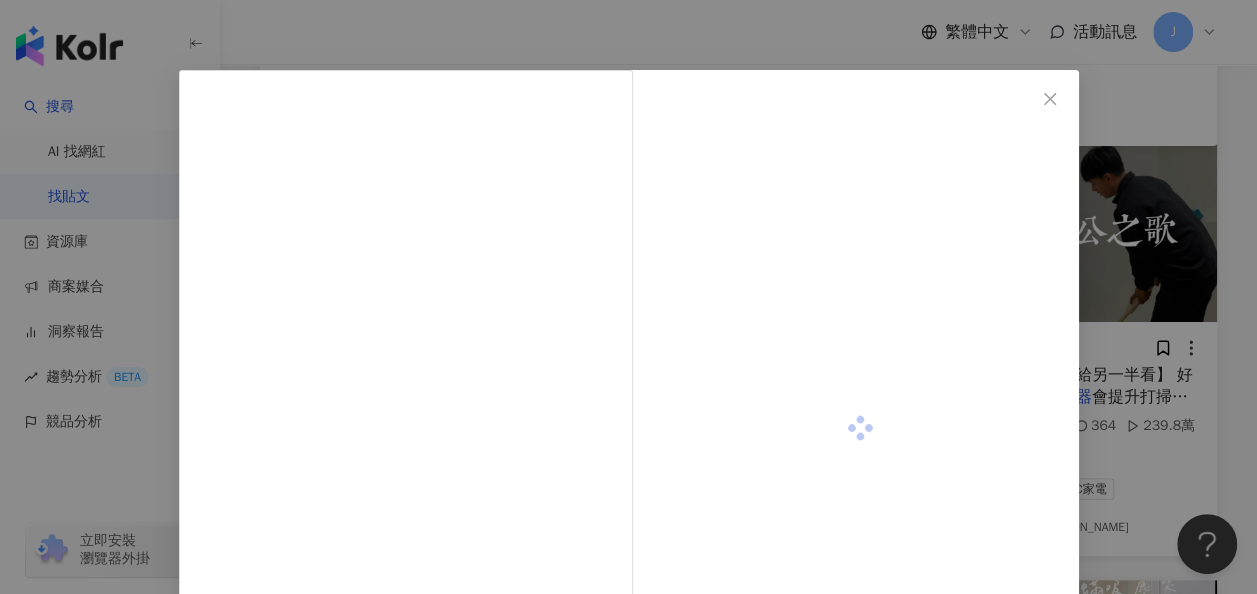 scroll, scrollTop: 0, scrollLeft: 0, axis: both 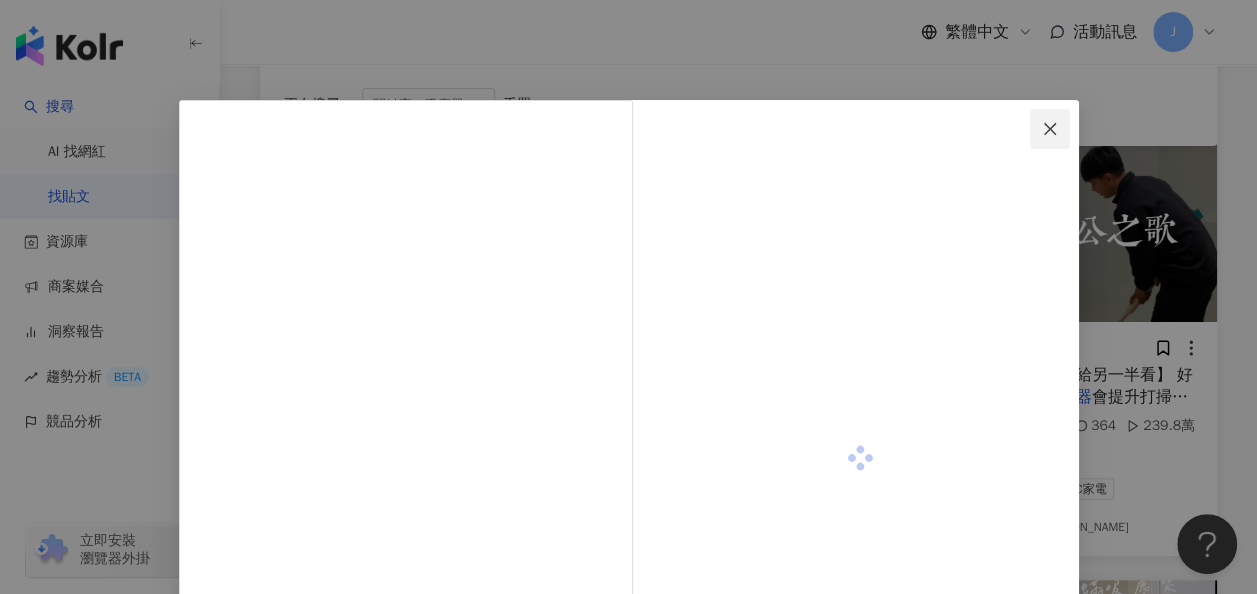 click at bounding box center (1050, 129) 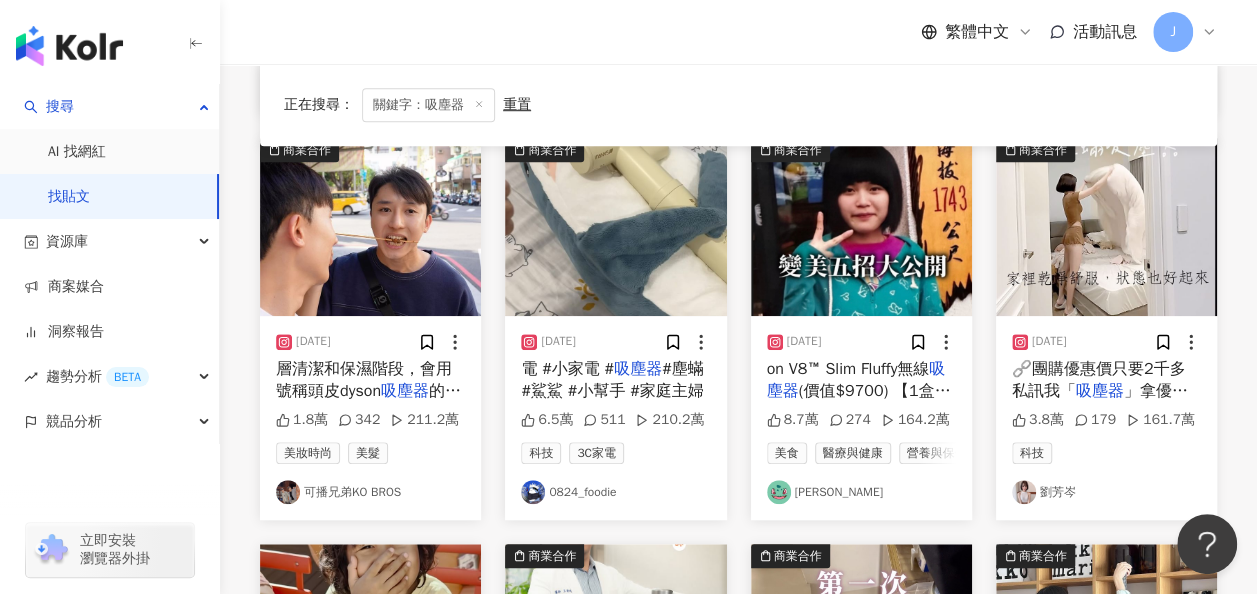 scroll, scrollTop: 600, scrollLeft: 0, axis: vertical 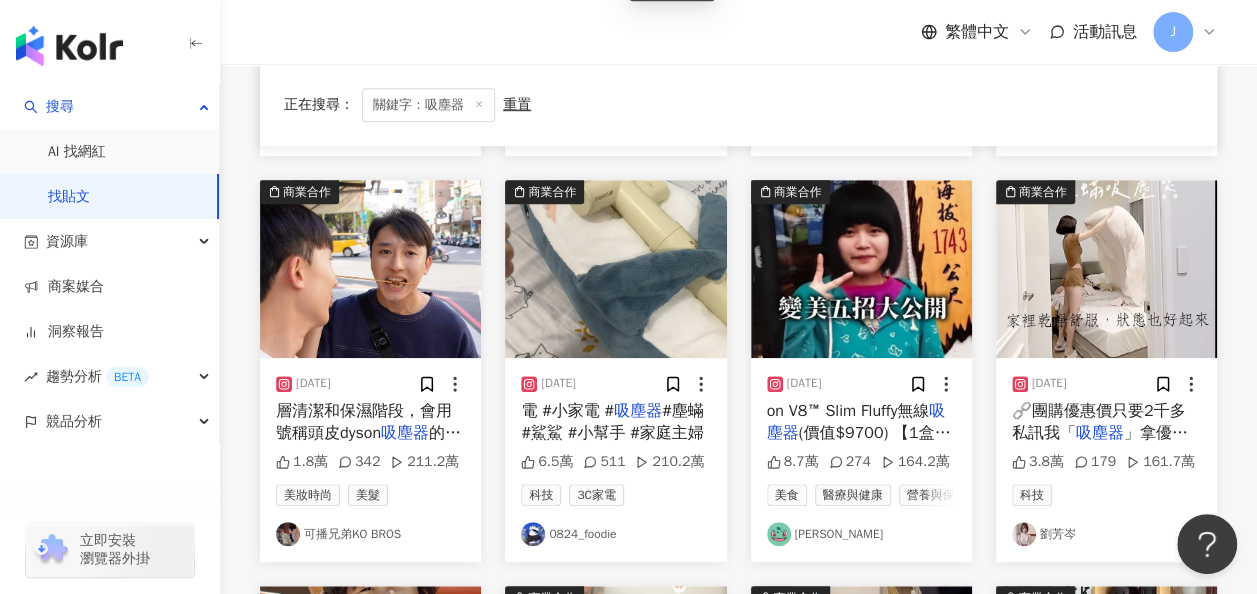 click at bounding box center [861, 269] 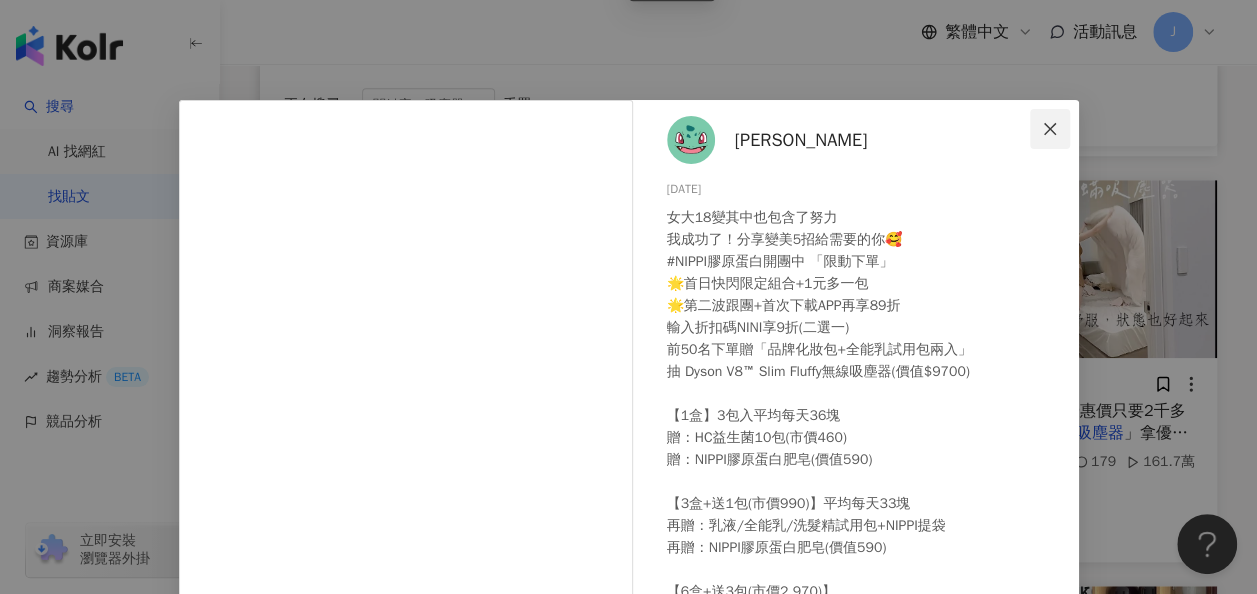 click 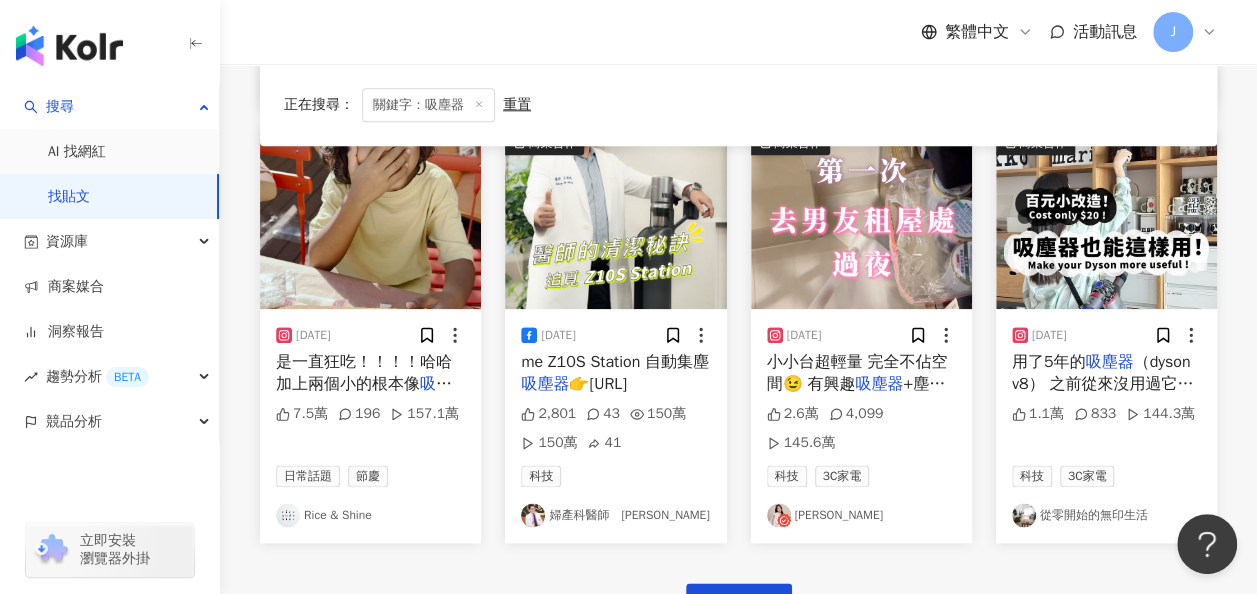 scroll, scrollTop: 1100, scrollLeft: 0, axis: vertical 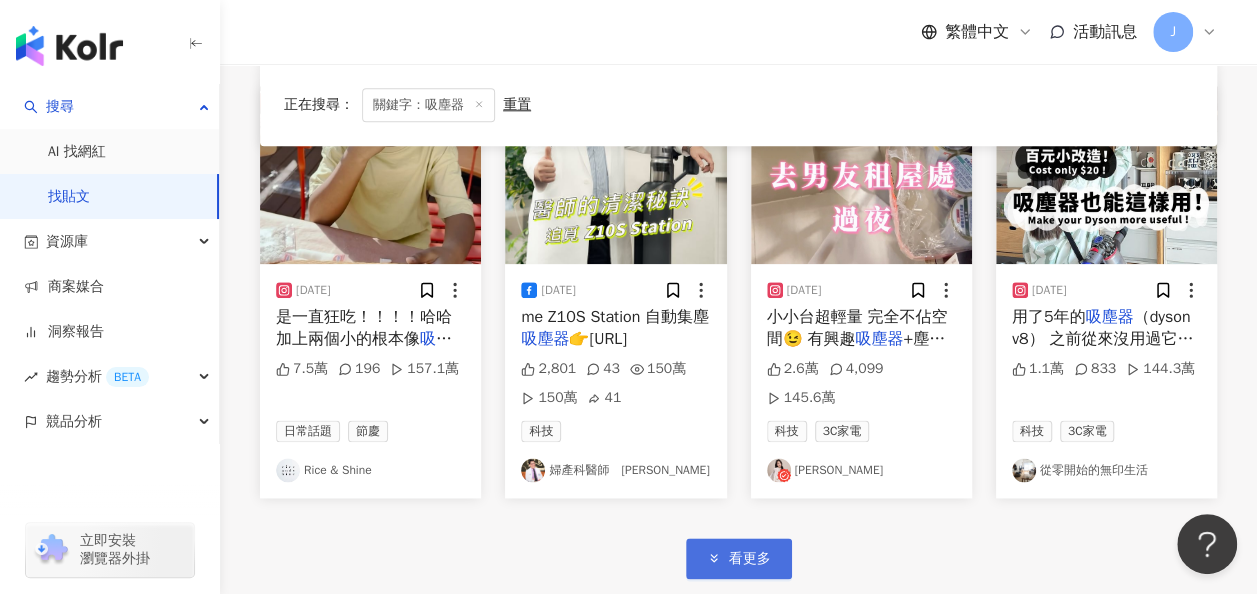 click on "看更多" at bounding box center (750, 559) 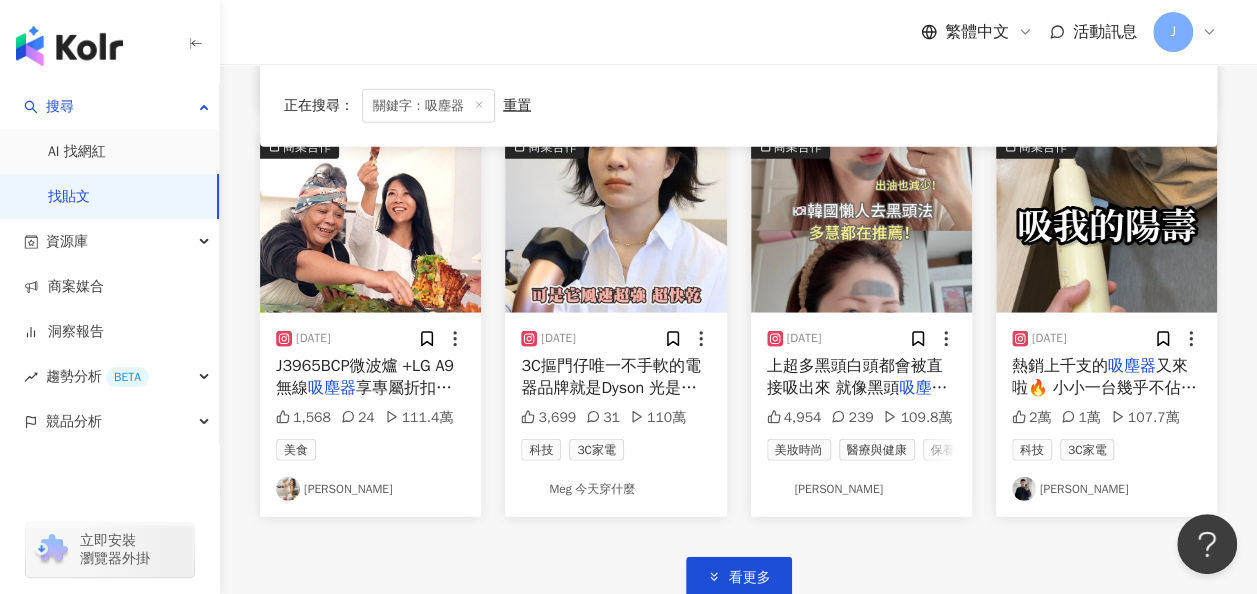 scroll, scrollTop: 2400, scrollLeft: 0, axis: vertical 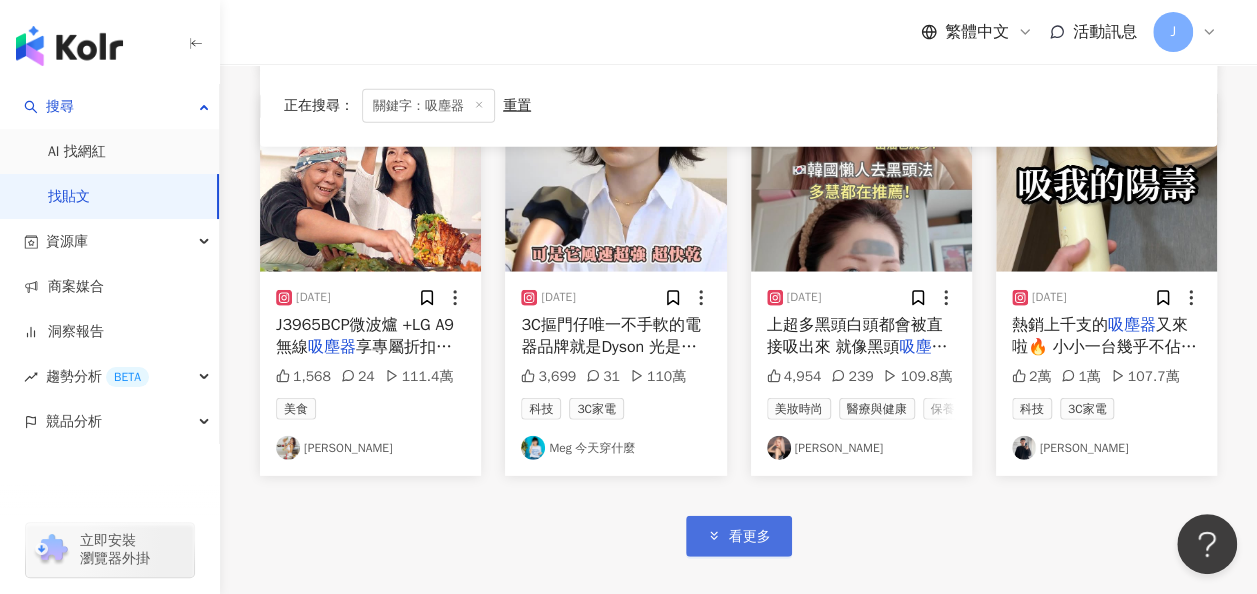 click on "[DATE]  #情侶日常 #家庭地位 #好物分享 #無線 吸塵器  #塵蟎機 14.3萬 2,095 413.5萬 科技 3C家電 小趙 商業合作 [DATE] 過敏原來自看不見的塵蟎
一直以為曬太陽或 吸塵器 就能除塵蟎
殊不知蟎蟲根本給我到處 1,040 8 341.2萬 科技 Althea昕 商業合作 [DATE] ，有PS5遊戲機、50吋電視、Dyson 吸塵器 、小米掃地機器人等等家電，當然娃娃 2.6萬 197 276.6萬 美食 阿華田的美食日記 商業合作 [DATE] 【建議傳給另一半看】
好用的 吸塵器 會提升打掃的意願🤣🤣🤣
-
吸塵器 開團直接到首頁連結下單🤭
滿4000送濾網.ᐟ.ᐟ .ᐟ.ᐟ
# 吸塵器  #家庭地位一目了然 9.7萬 364 239.8萬 科技 3C家電 竹軒 商業合作 [DATE] 層清潔和保濕階段，會用號稱頭皮dyson 吸塵器 的「頭皮水飛梭」清除毛孔裡的油脂， 1.8萬 342 211.2萬 美妝時尚 美髮 可播兄弟KO BROS 商業合作 [DATE] 電 #小家電 # 吸塵器 6.5萬 511" at bounding box center [738, -724] 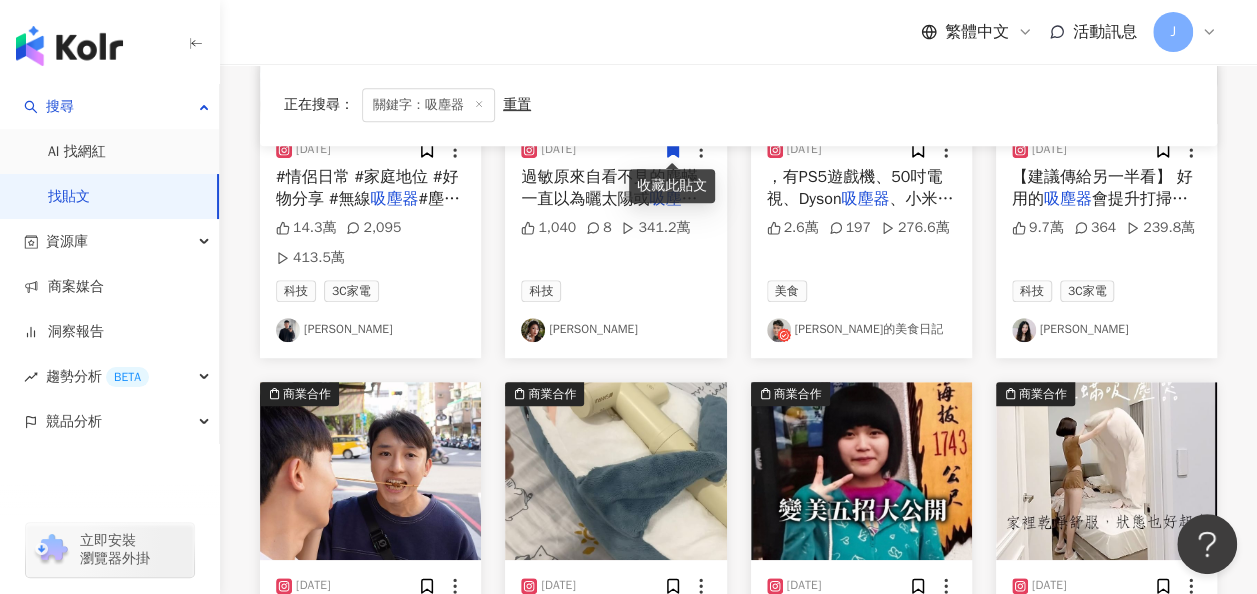 scroll, scrollTop: 0, scrollLeft: 0, axis: both 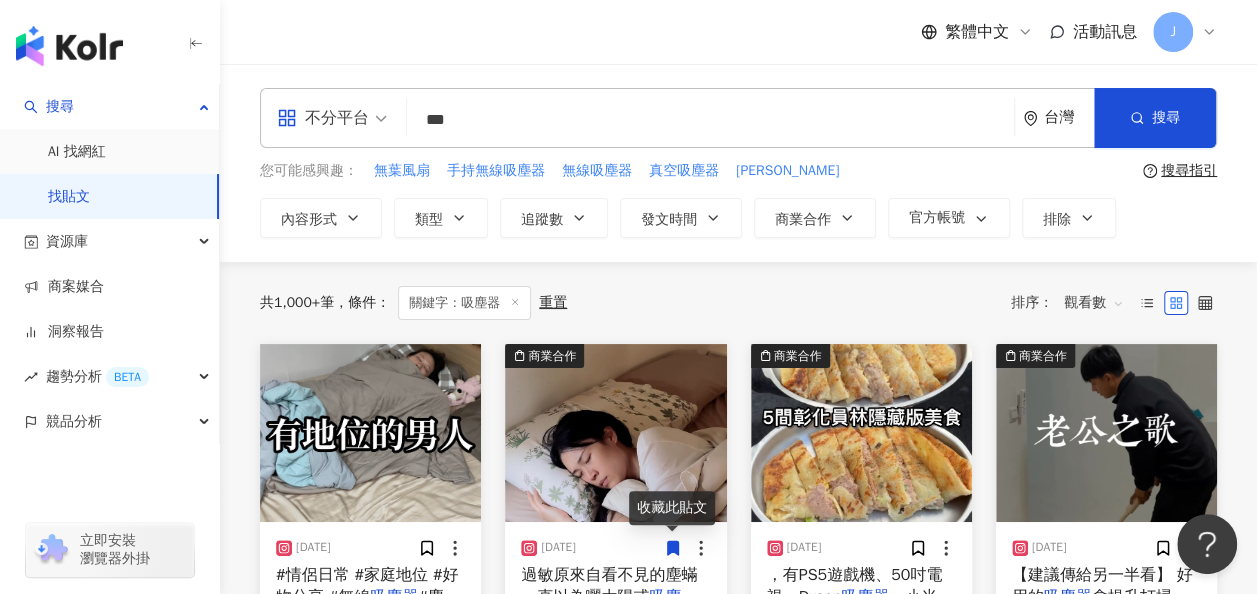 drag, startPoint x: 524, startPoint y: 111, endPoint x: 306, endPoint y: 117, distance: 218.08255 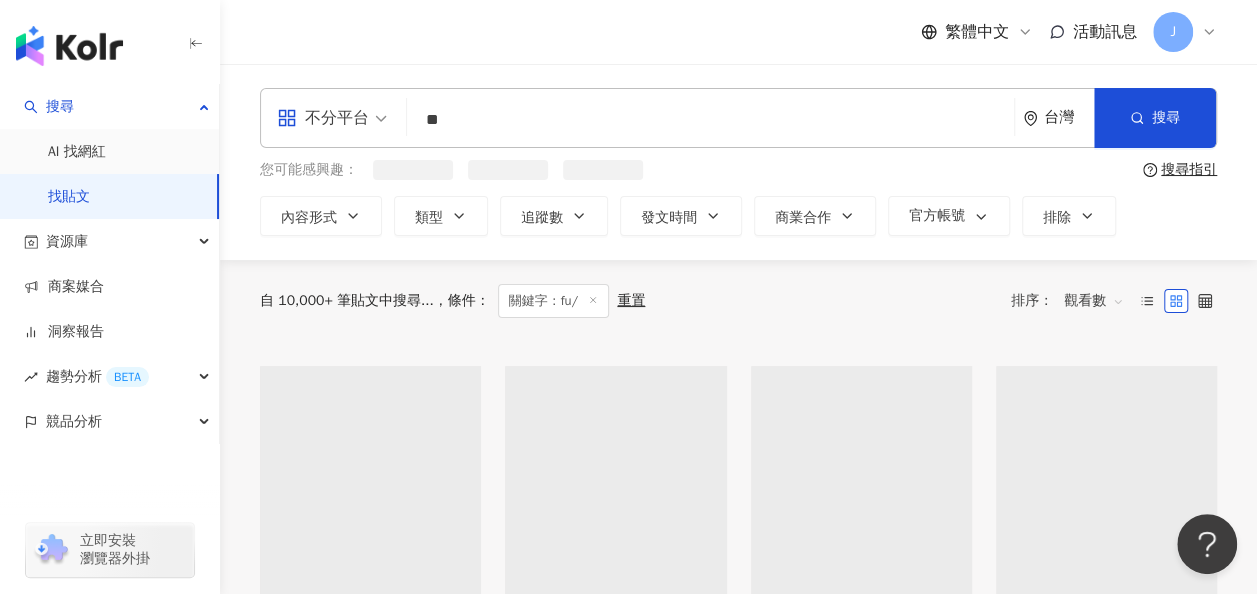 type on "*" 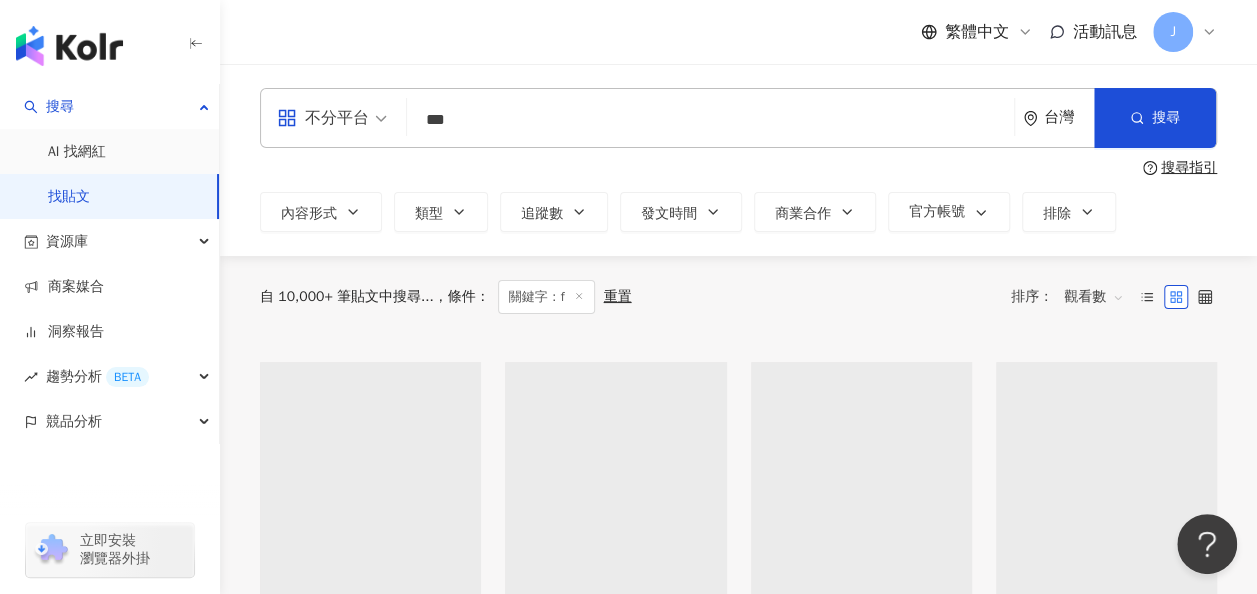 type on "***" 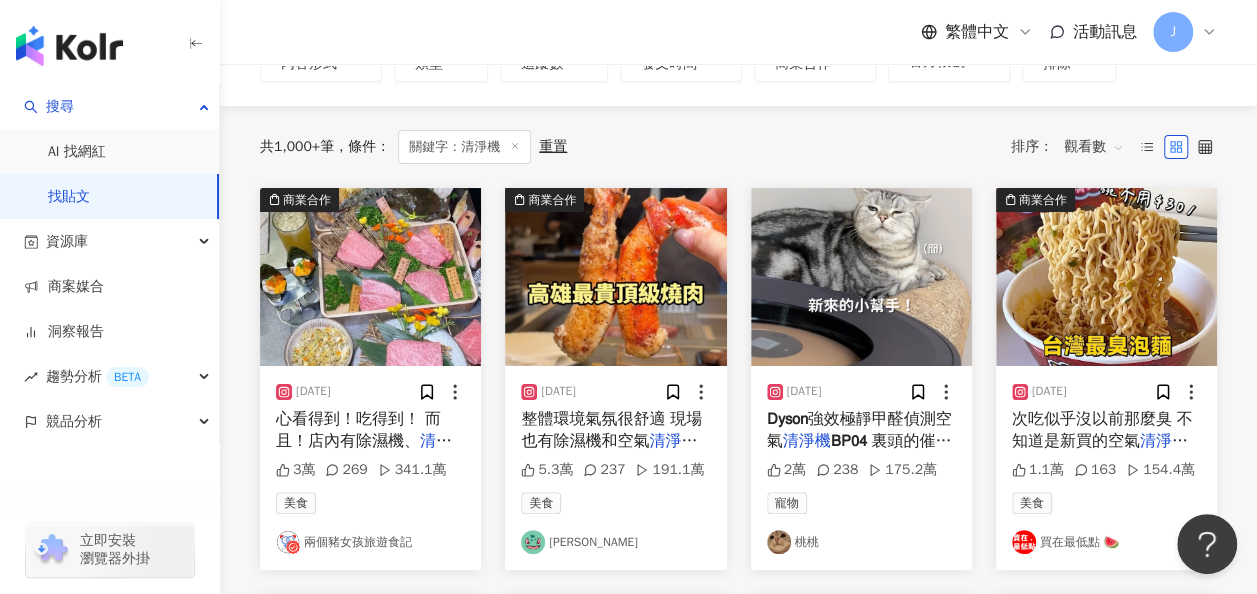scroll, scrollTop: 200, scrollLeft: 0, axis: vertical 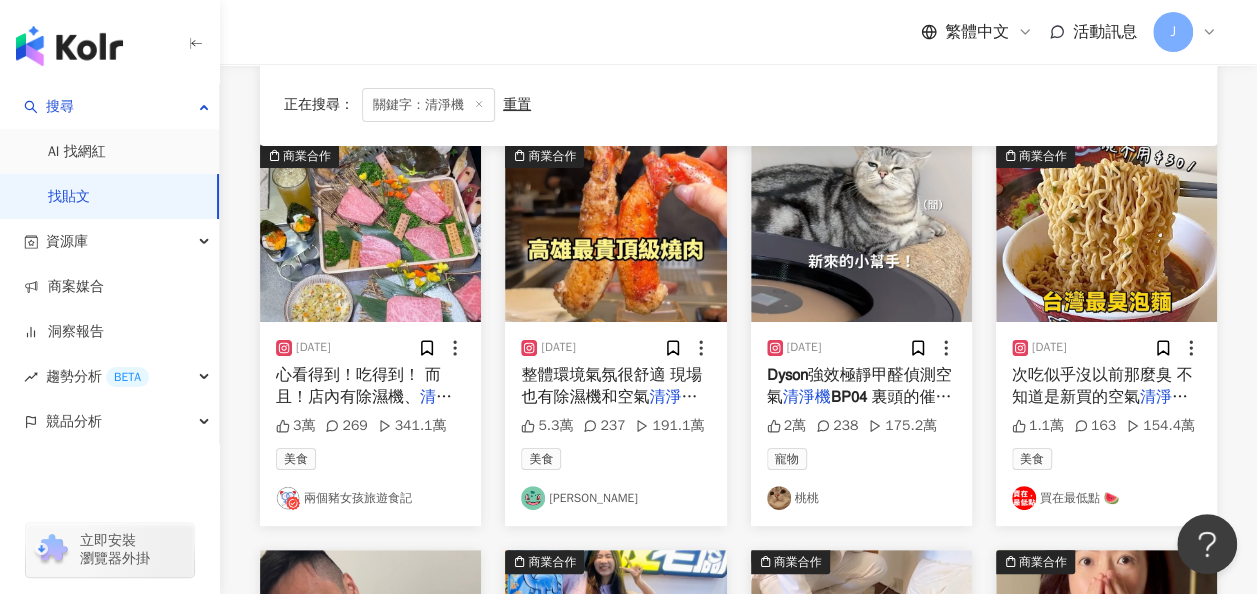 click on "𝖣𝗒𝗌𝗈𝗇強效極靜甲醛偵測空氣" at bounding box center (859, 386) 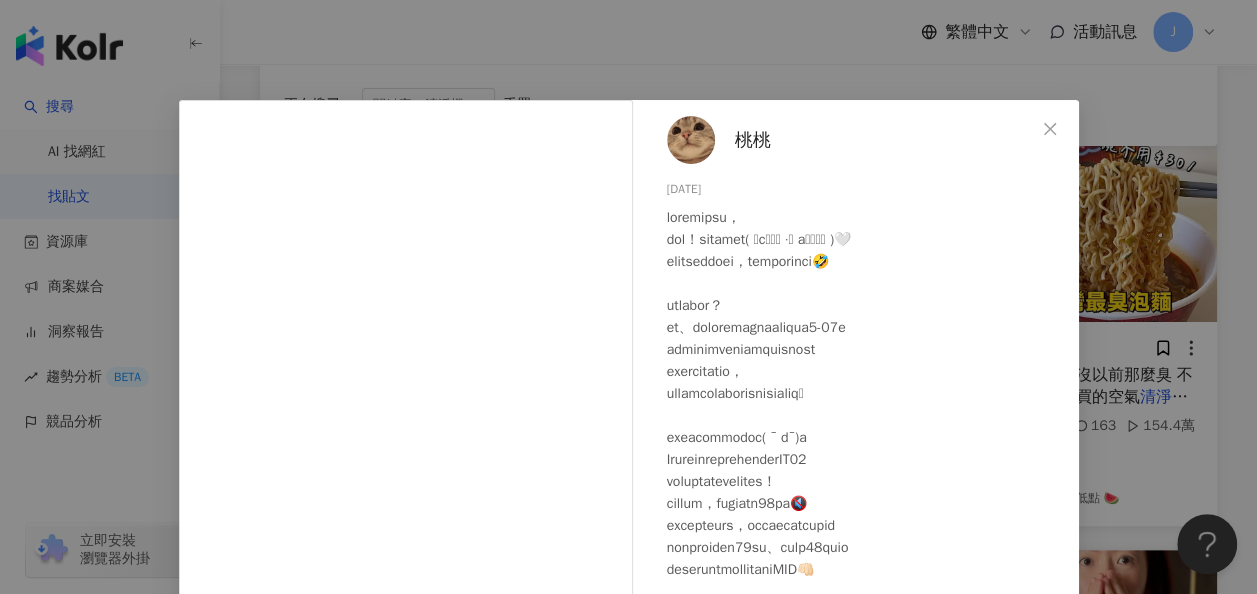 scroll, scrollTop: 14, scrollLeft: 0, axis: vertical 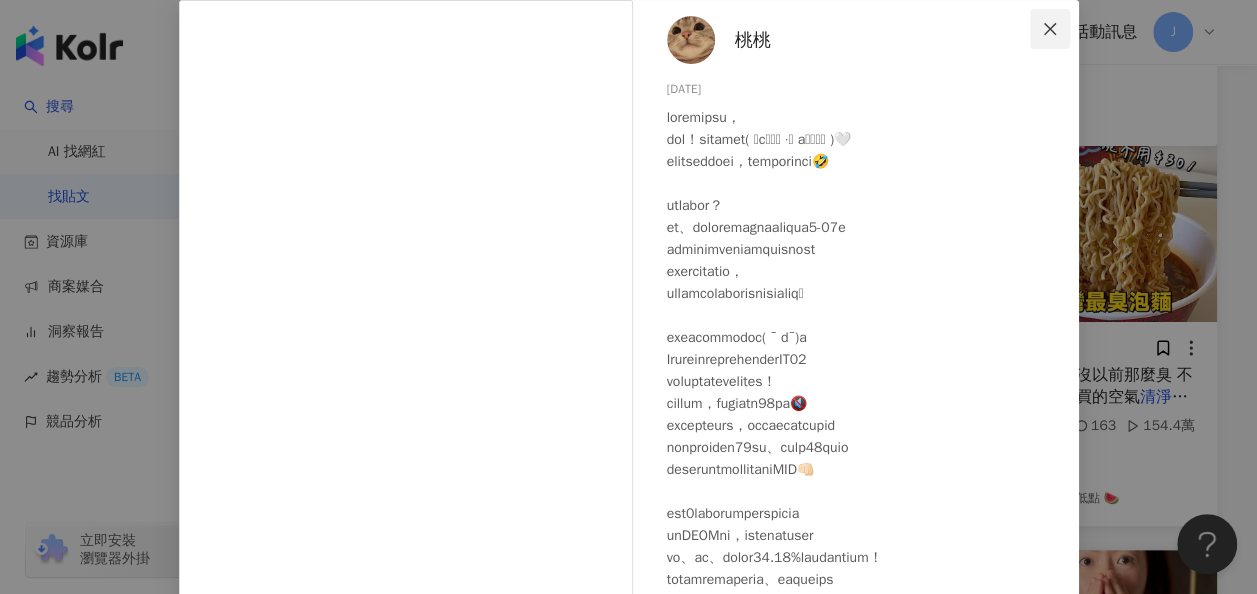 click 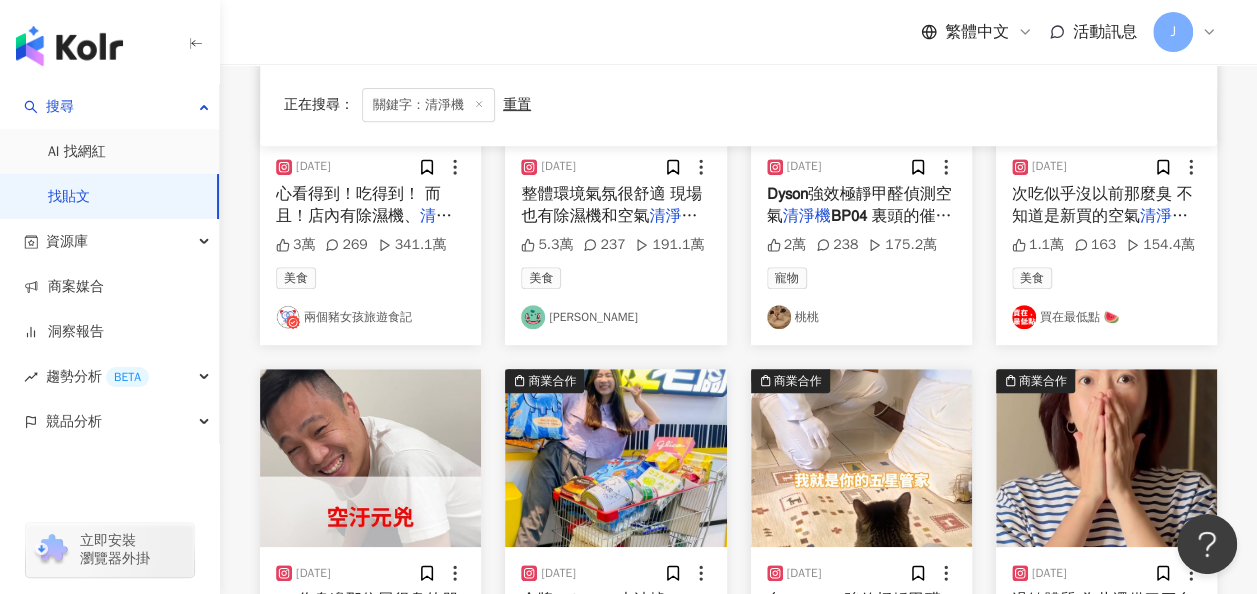 scroll, scrollTop: 500, scrollLeft: 0, axis: vertical 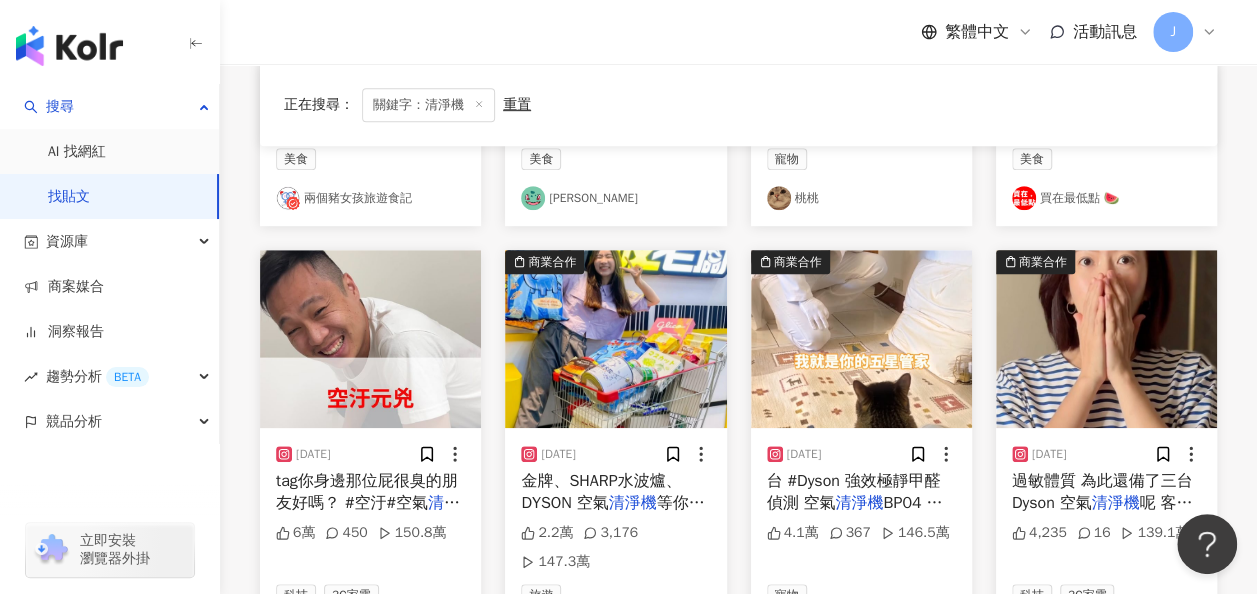 click at bounding box center [861, 339] 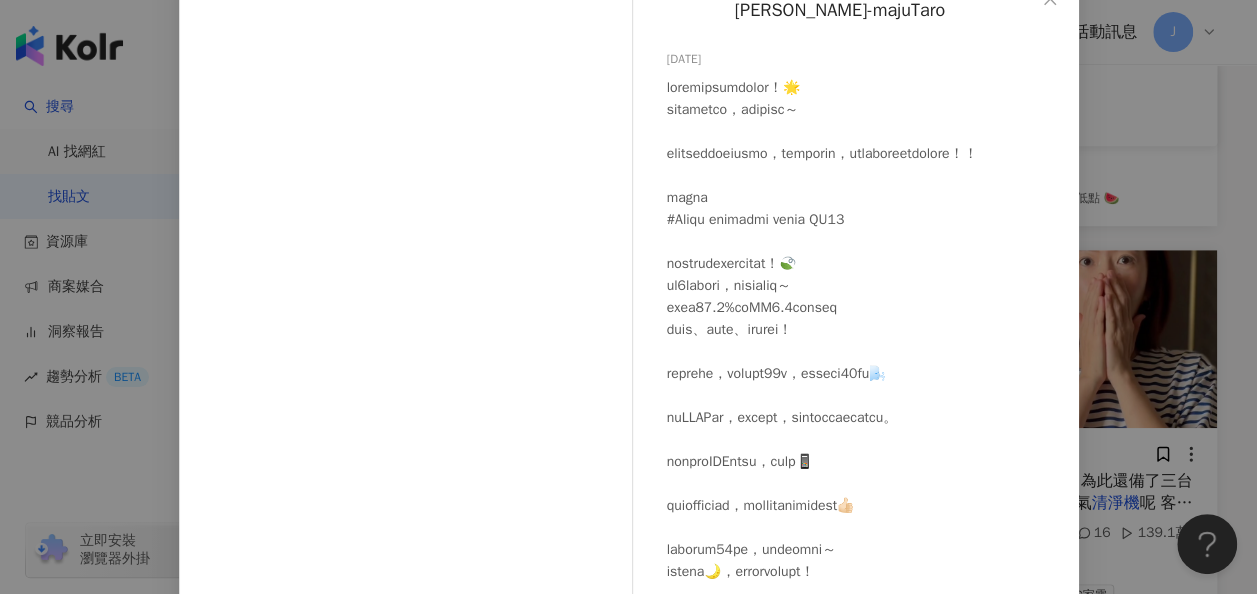 scroll, scrollTop: 100, scrollLeft: 0, axis: vertical 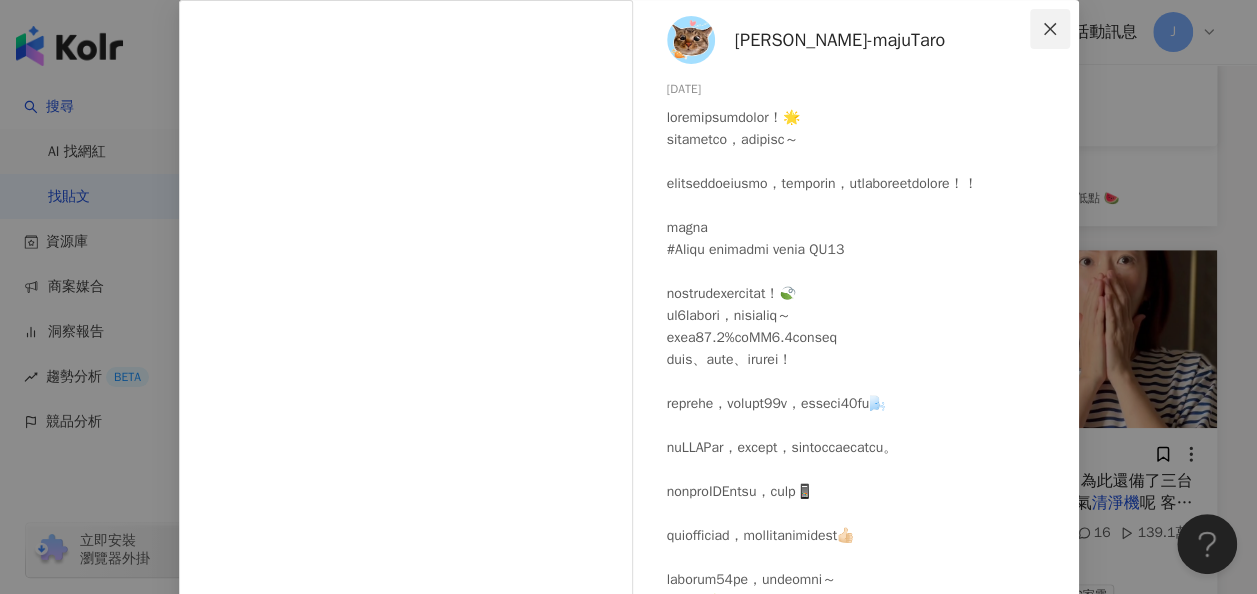 click 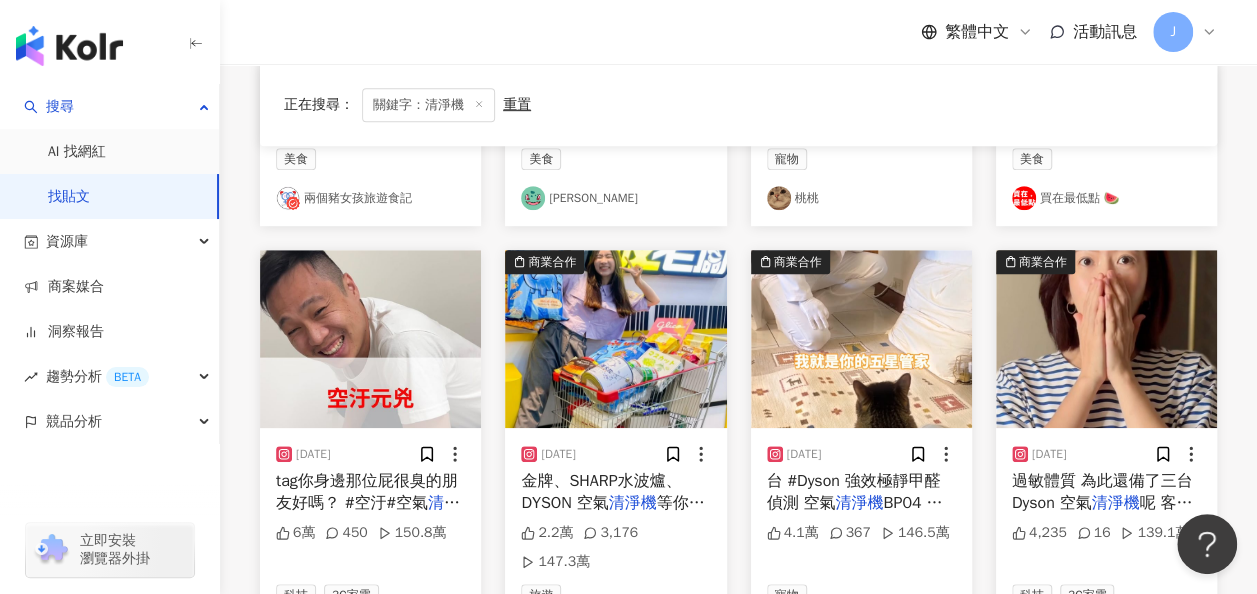 click on "[DATE]" at bounding box center [1106, 454] 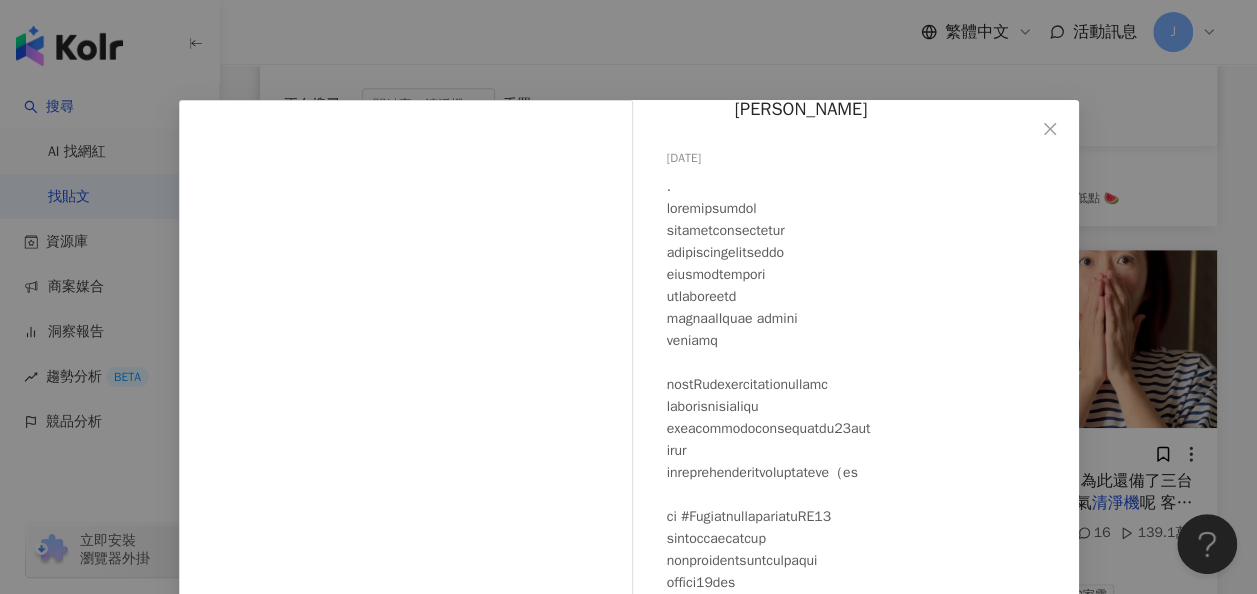 scroll, scrollTop: 0, scrollLeft: 0, axis: both 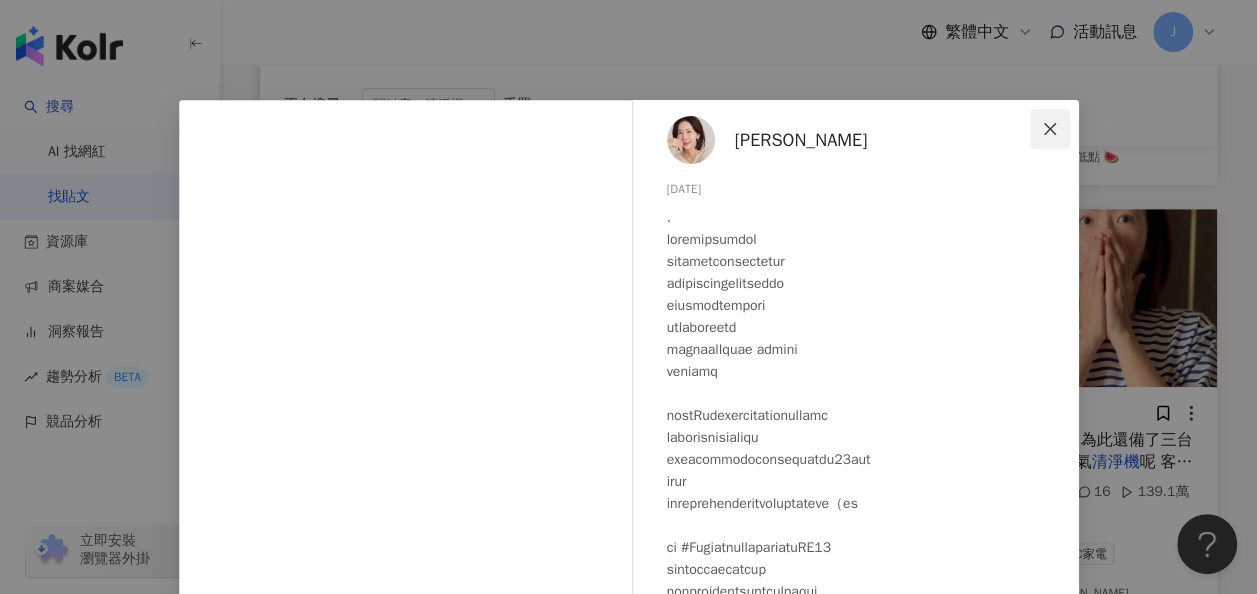 click at bounding box center (1050, 129) 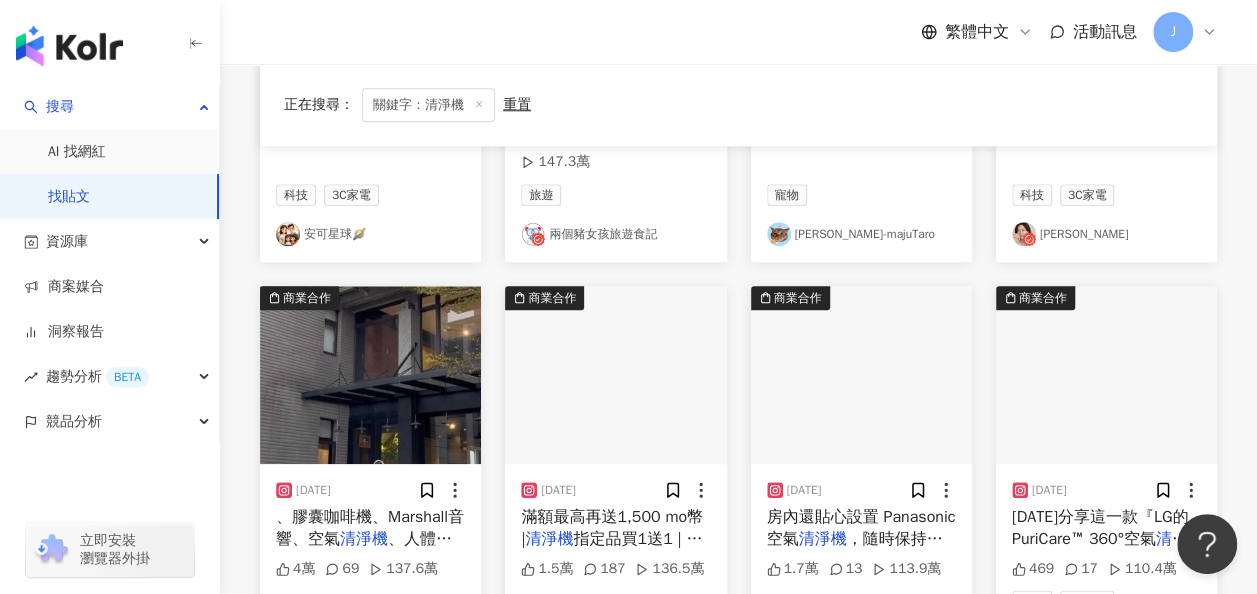 scroll, scrollTop: 941, scrollLeft: 0, axis: vertical 